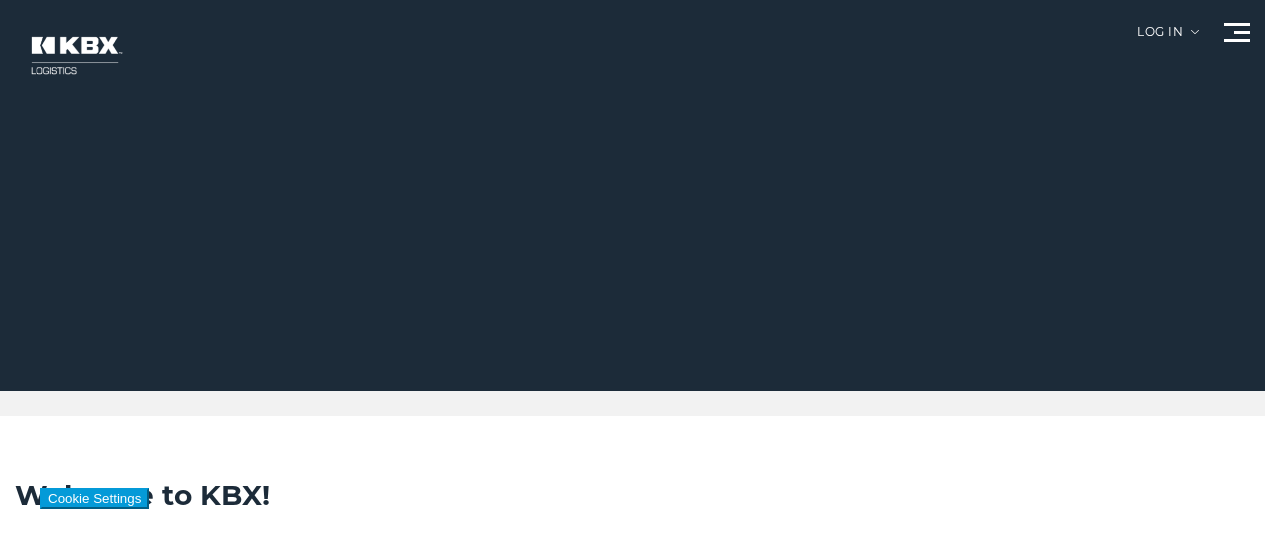 scroll, scrollTop: 0, scrollLeft: 0, axis: both 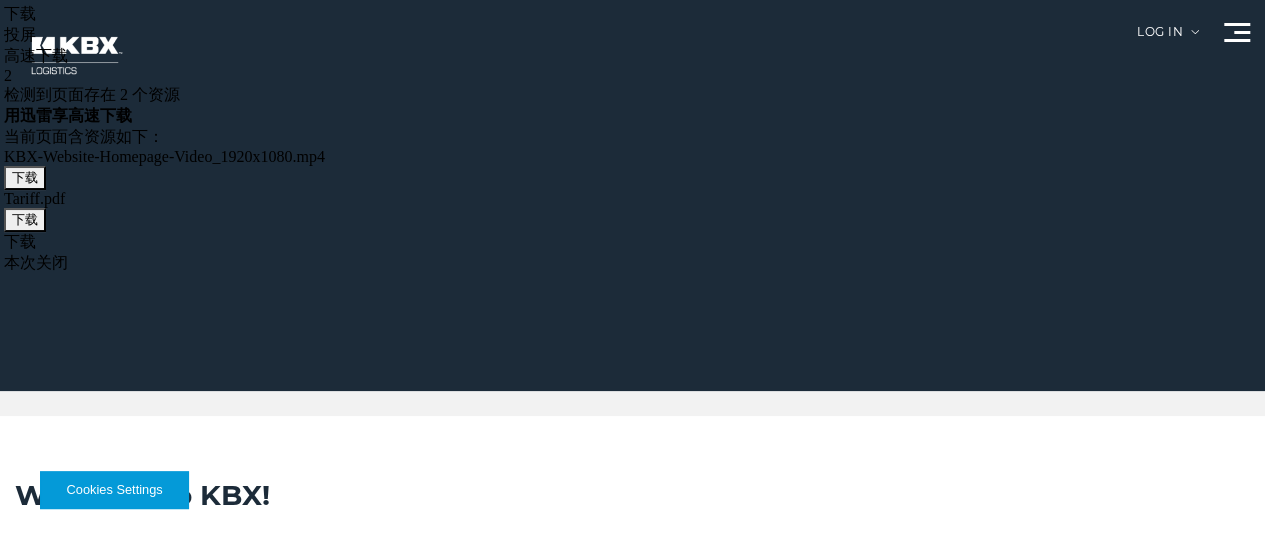 click on "About Us" at bounding box center [0, 0] 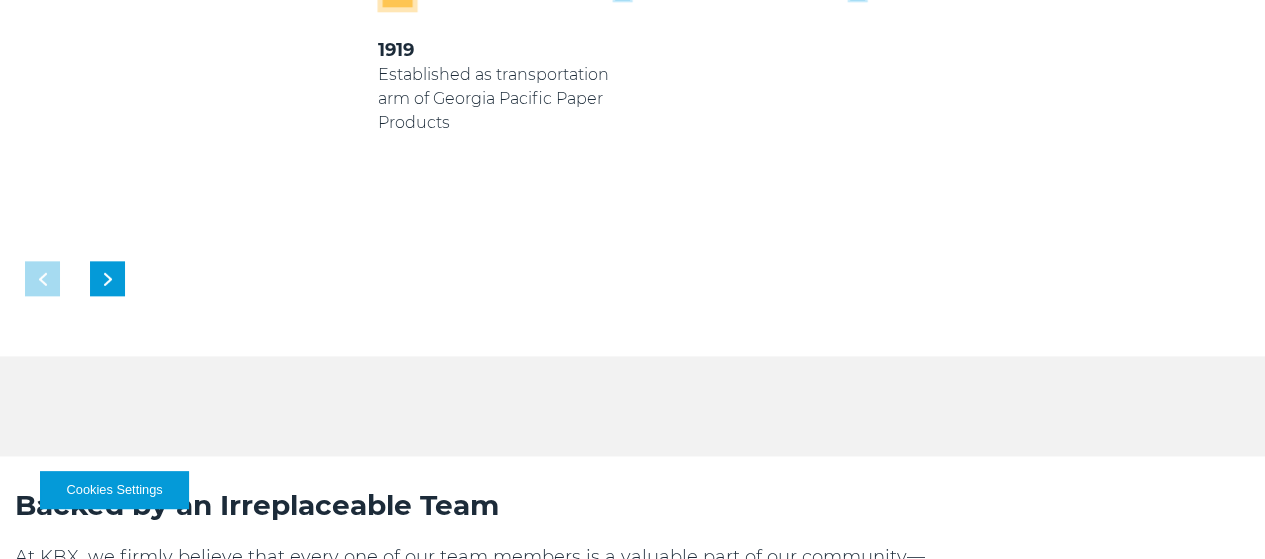 scroll, scrollTop: 1100, scrollLeft: 0, axis: vertical 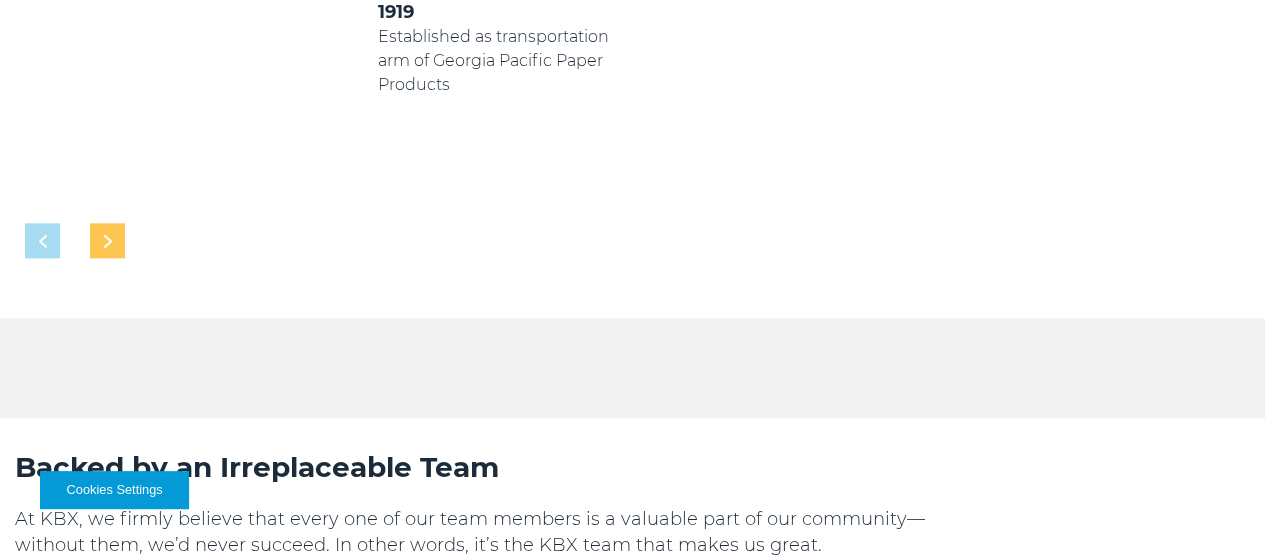 click at bounding box center [107, 240] 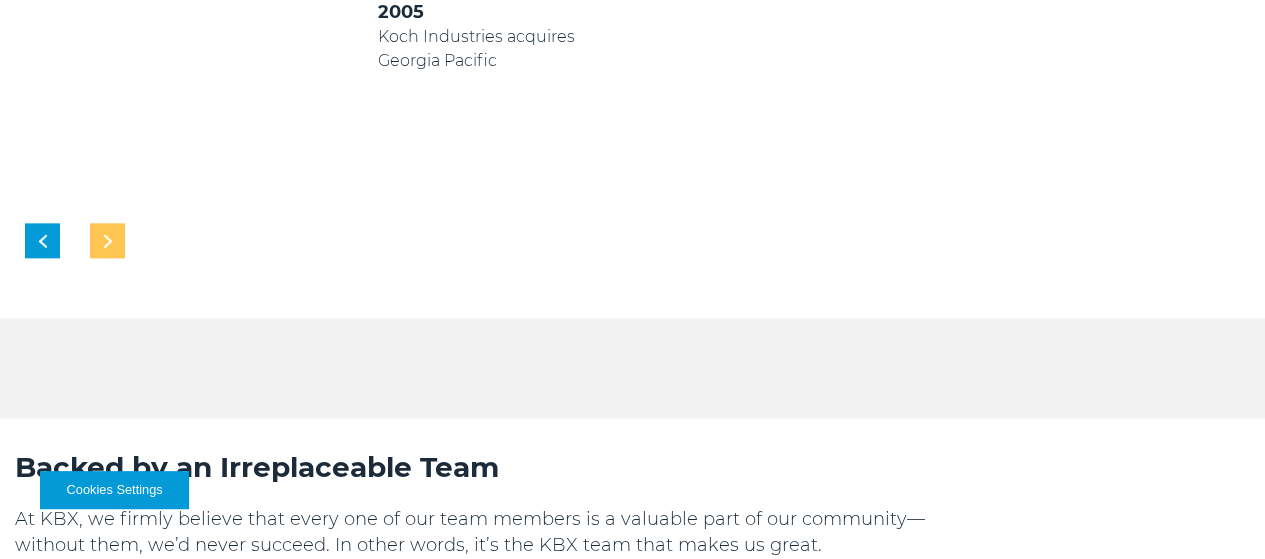 click at bounding box center [107, 240] 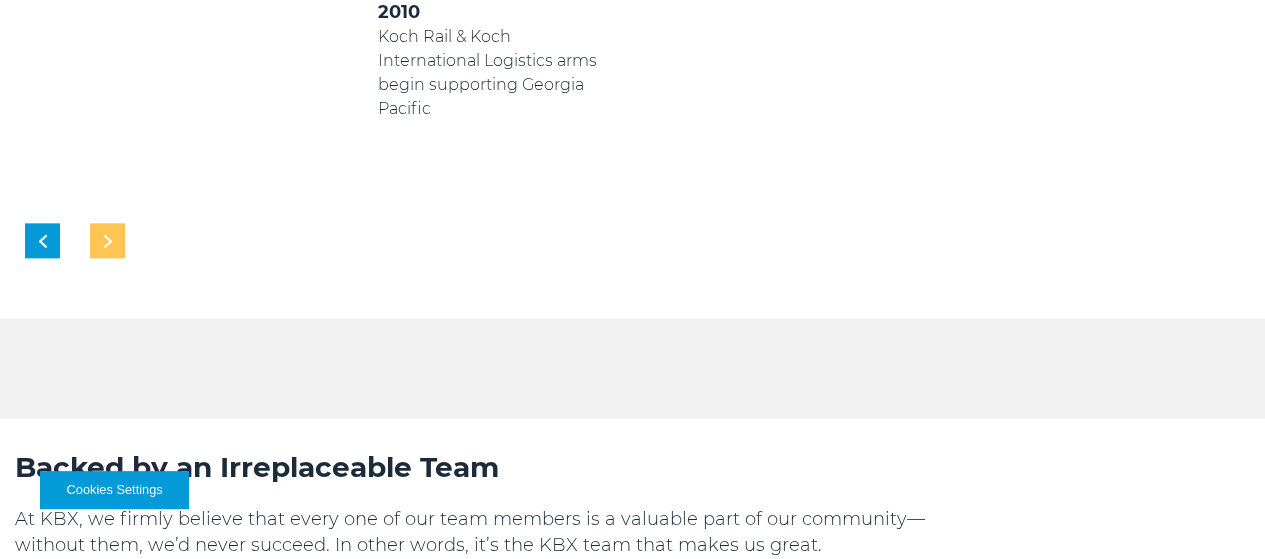 click at bounding box center (107, 240) 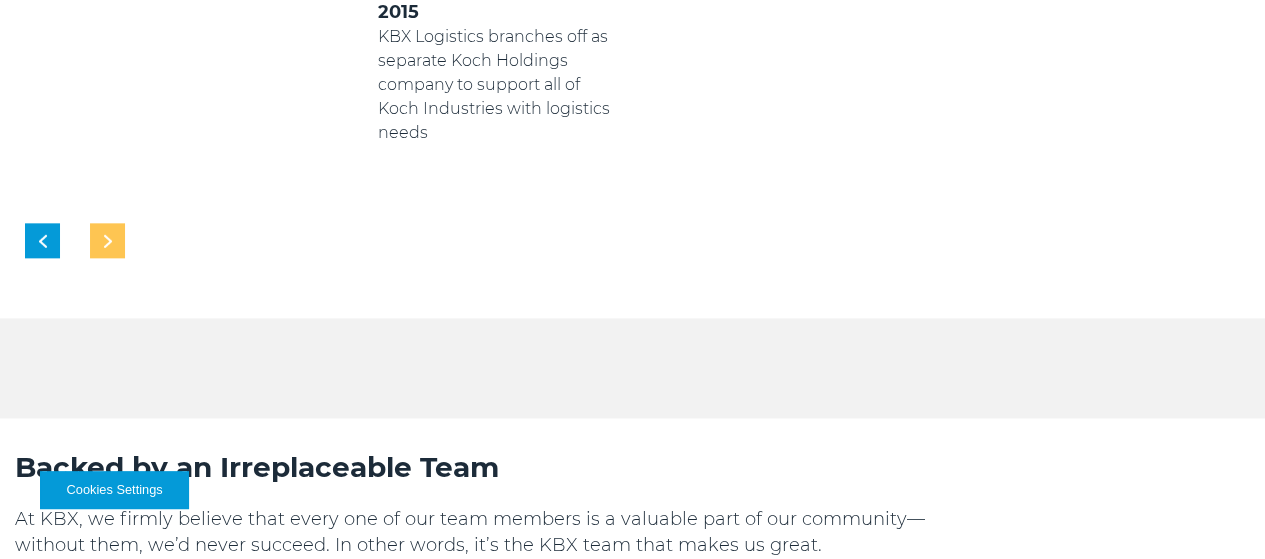 click at bounding box center (107, 240) 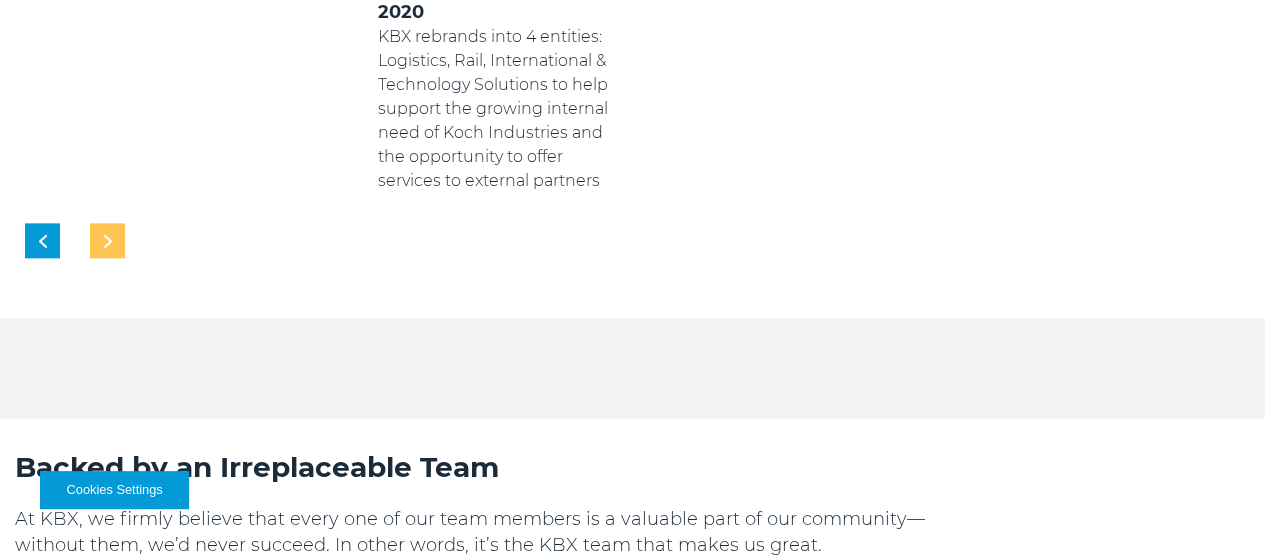 click at bounding box center (107, 240) 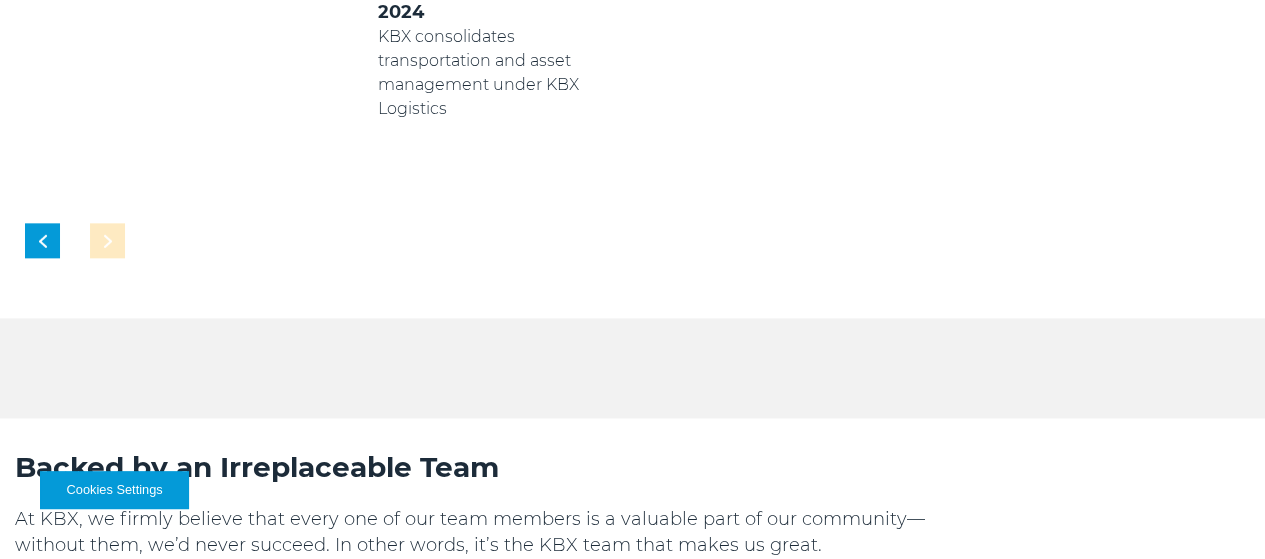 click on "1919
Established as transportation arm of Georgia Pacific Paper Products
2005
Koch Industries acquires Georgia Pacific" at bounding box center (632, 63) 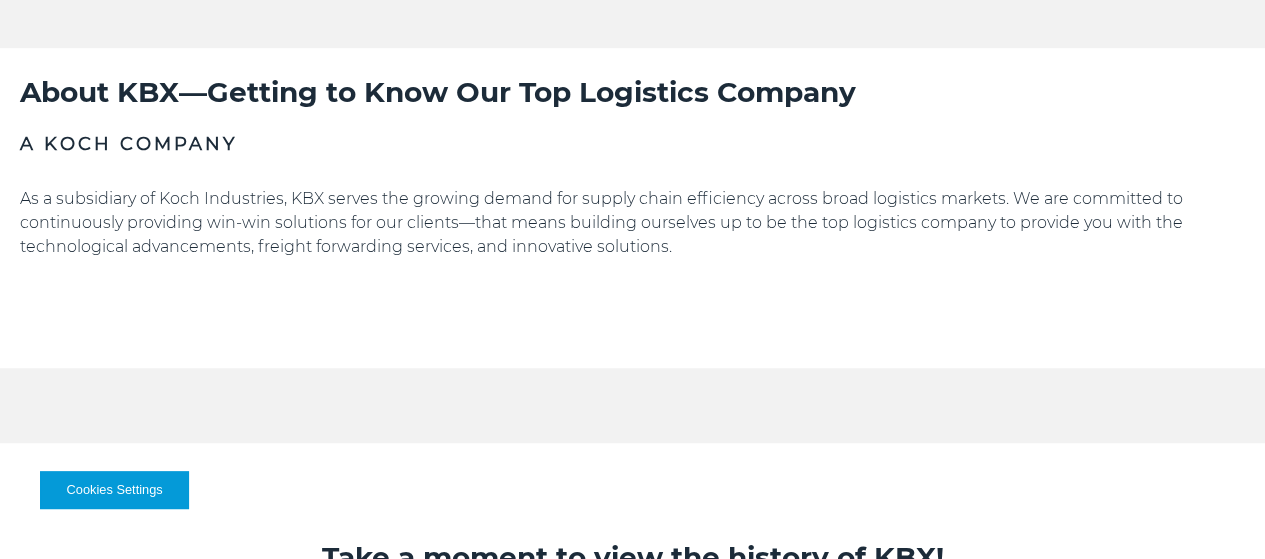 scroll, scrollTop: 148, scrollLeft: 0, axis: vertical 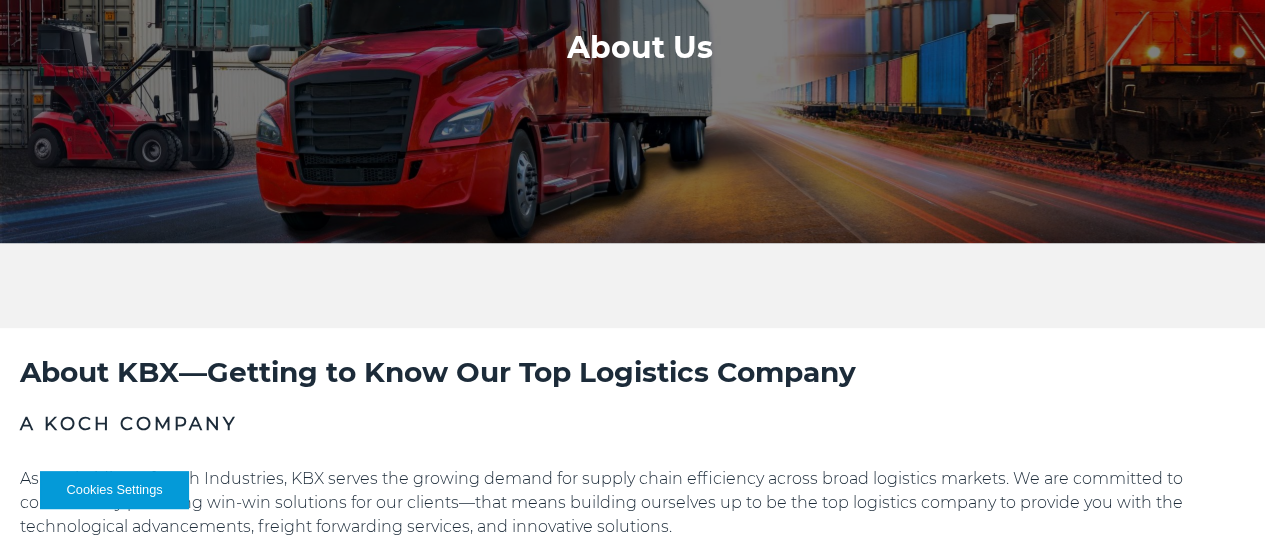 click on "About Us" at bounding box center [0, 0] 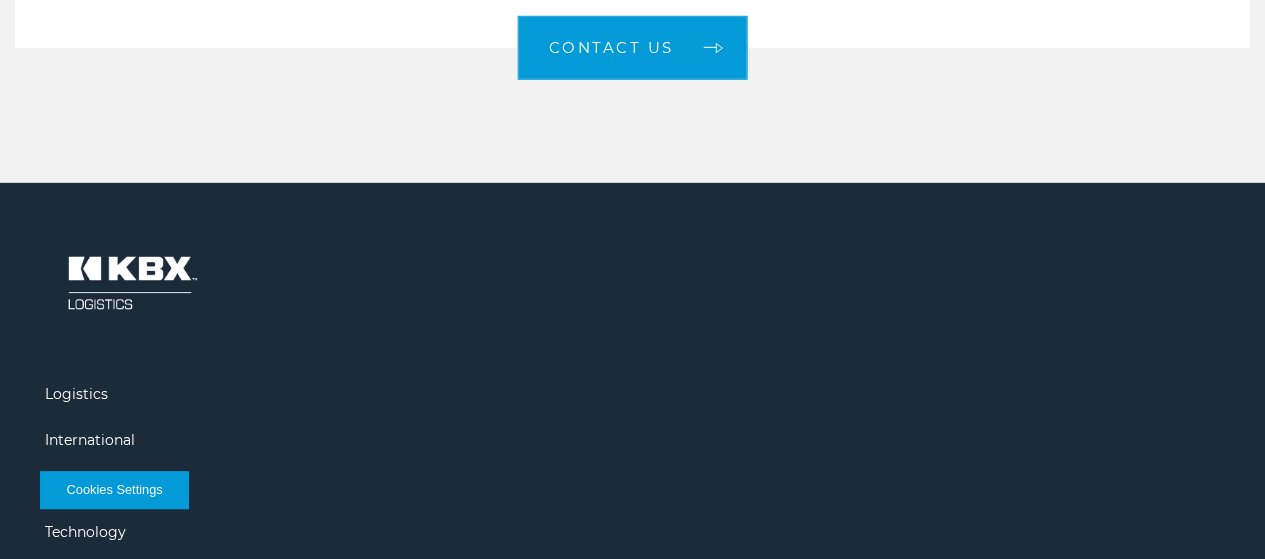 scroll, scrollTop: 3100, scrollLeft: 0, axis: vertical 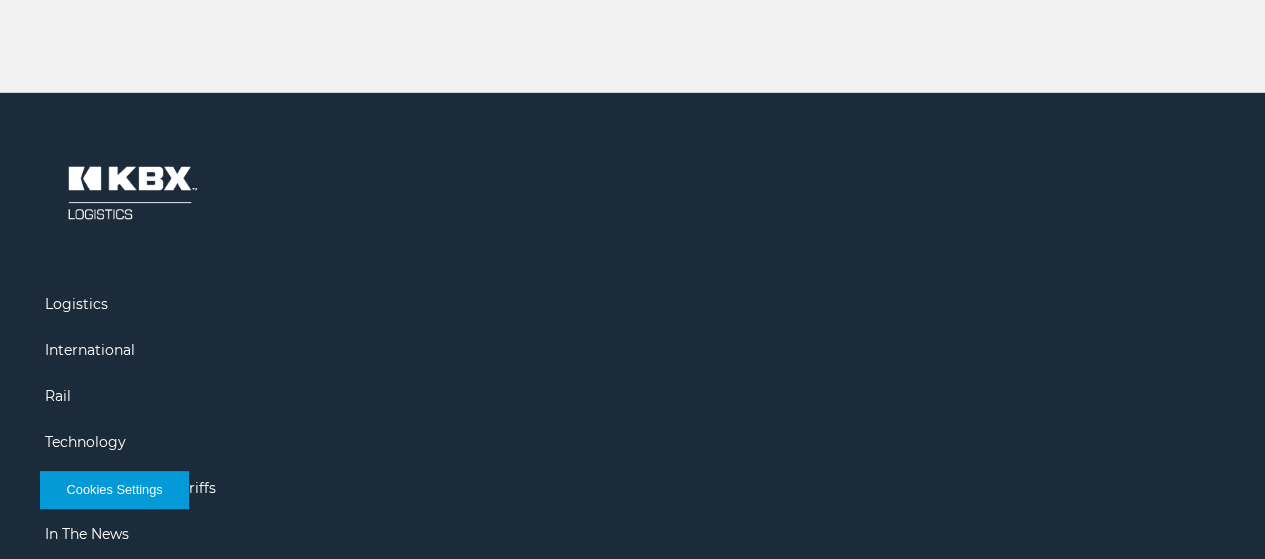 click on "Connect With Us!
Looking to learn more about KBX? Hoping to become part of our valued team?
Don’t hesitate to reach out!
Contact us" at bounding box center (632, -166) 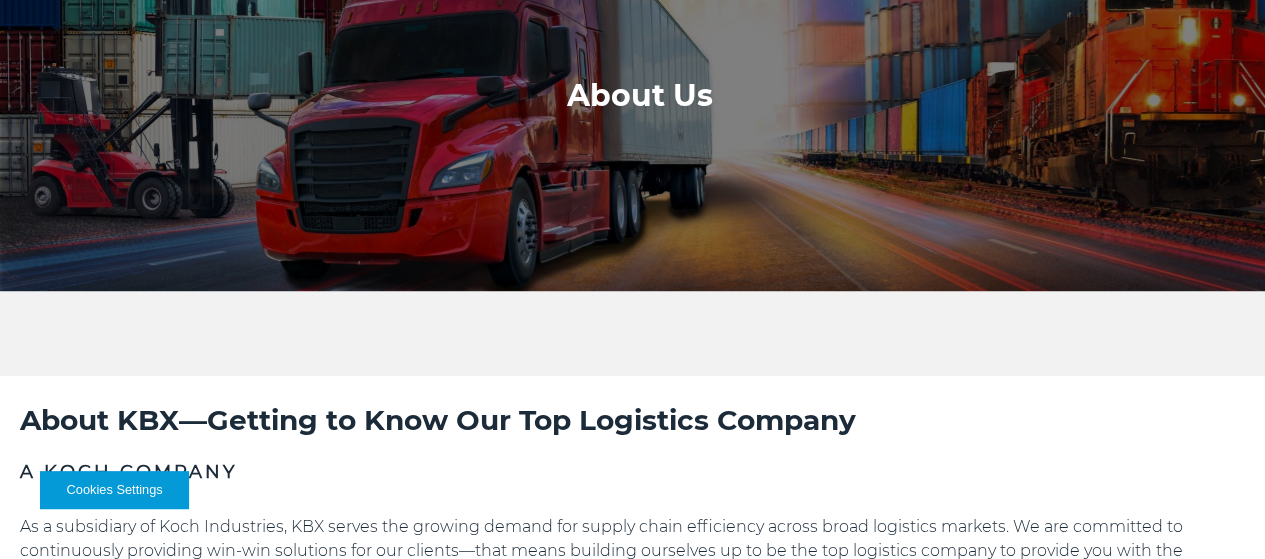 scroll, scrollTop: 0, scrollLeft: 0, axis: both 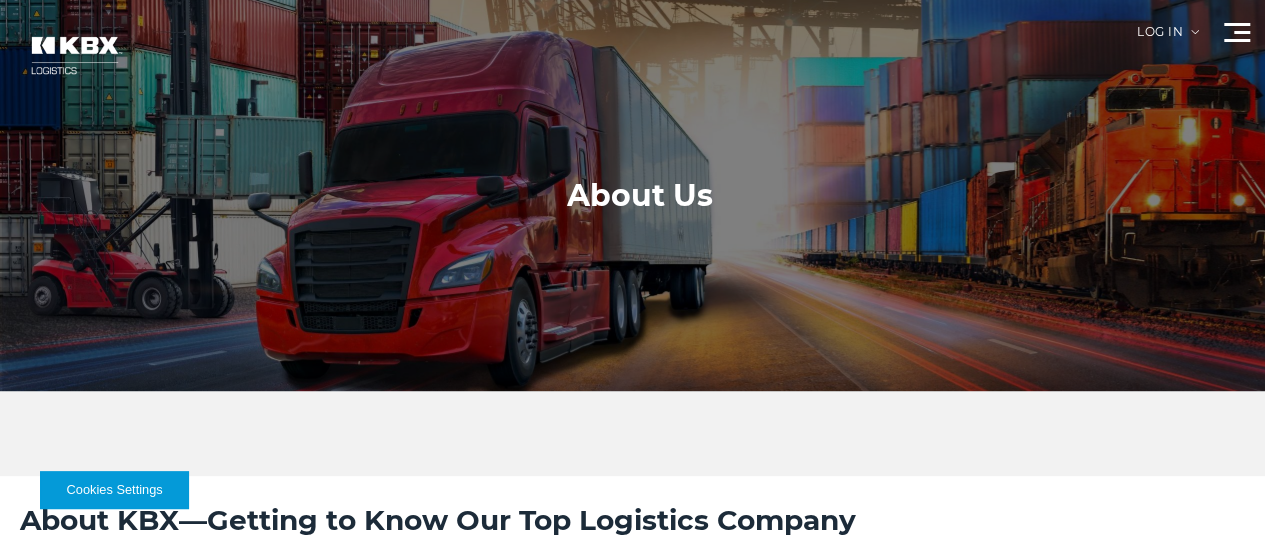 click on "Contact Us" at bounding box center [0, 0] 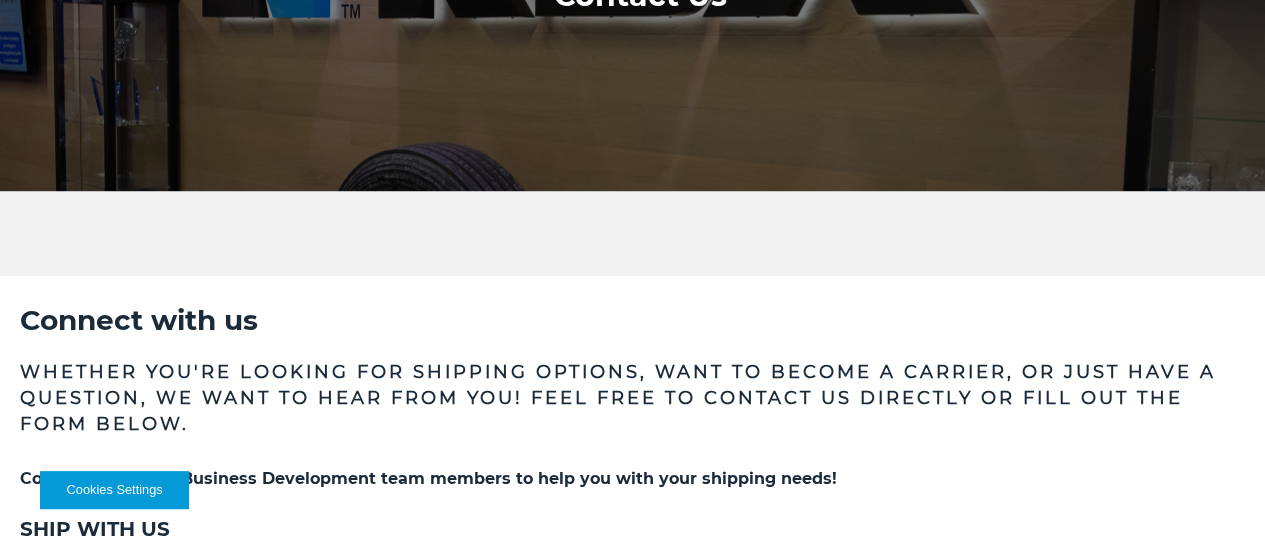 scroll, scrollTop: 0, scrollLeft: 0, axis: both 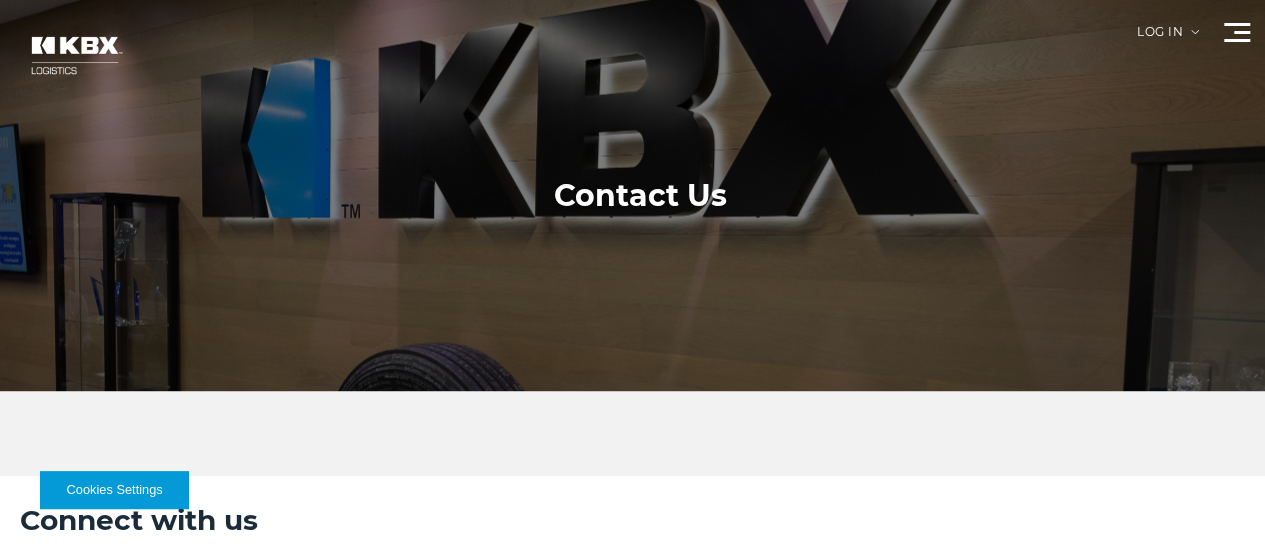 click on "Home" at bounding box center (0, 0) 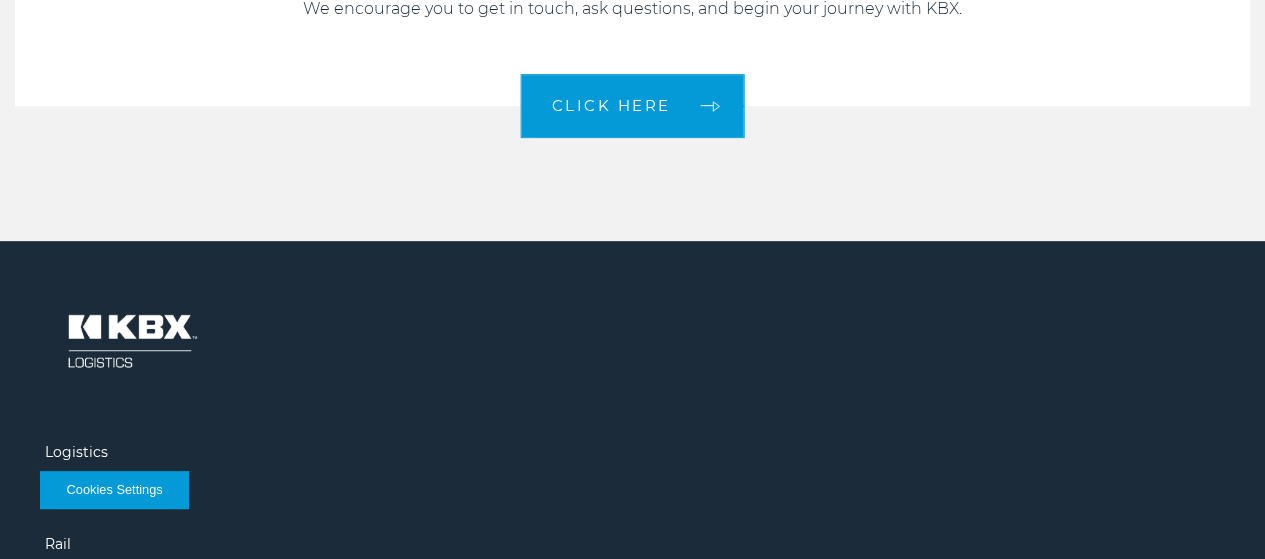 scroll, scrollTop: 4435, scrollLeft: 0, axis: vertical 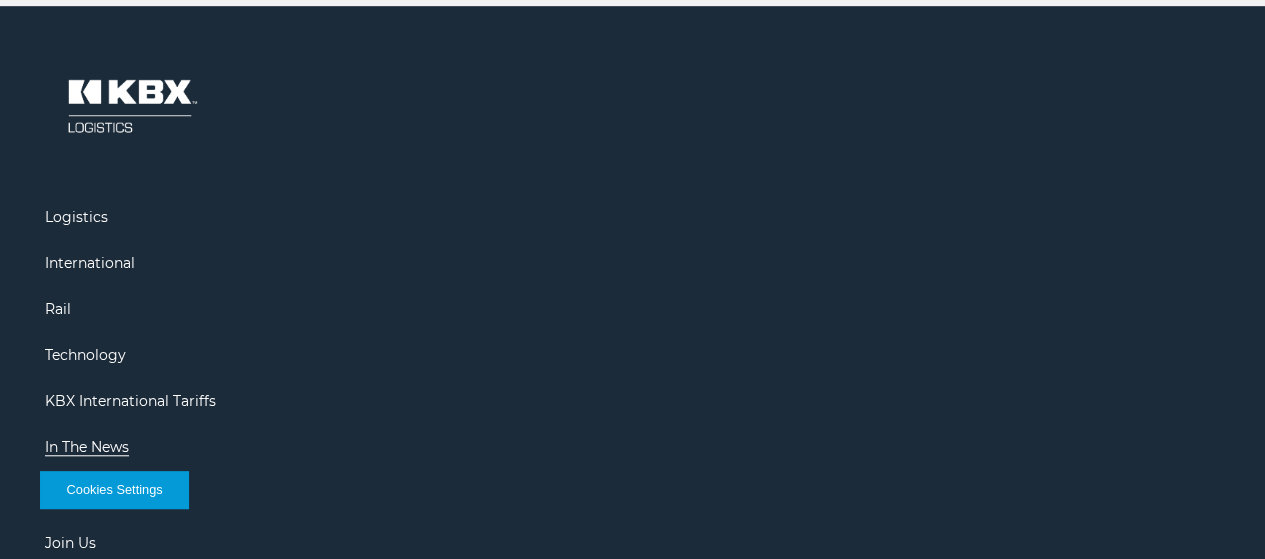 click on "In The News" at bounding box center [87, 447] 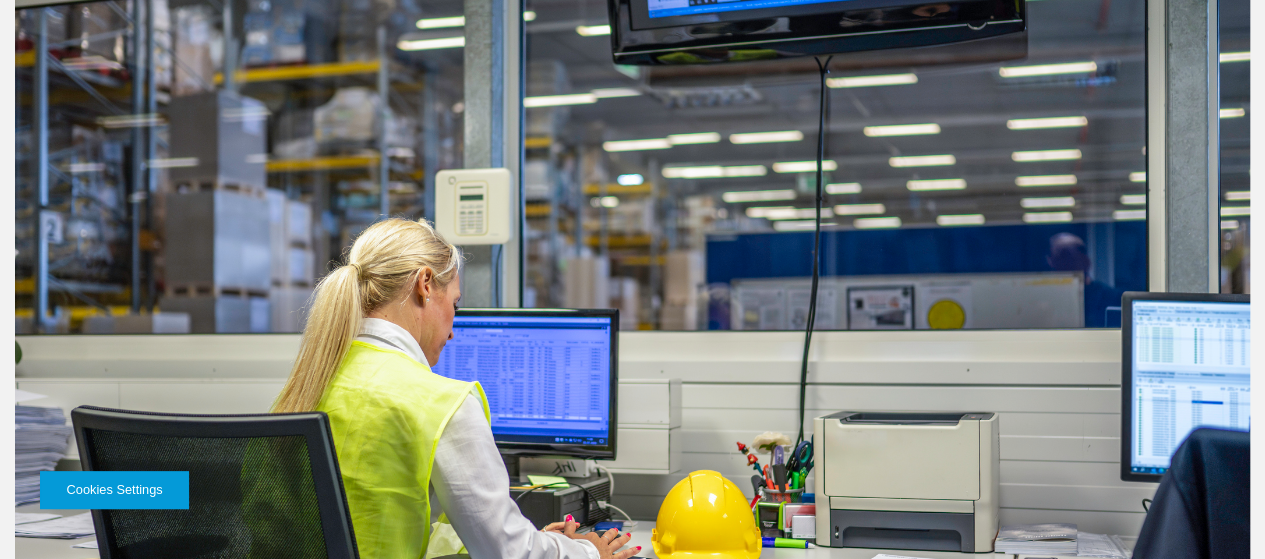 scroll, scrollTop: 800, scrollLeft: 0, axis: vertical 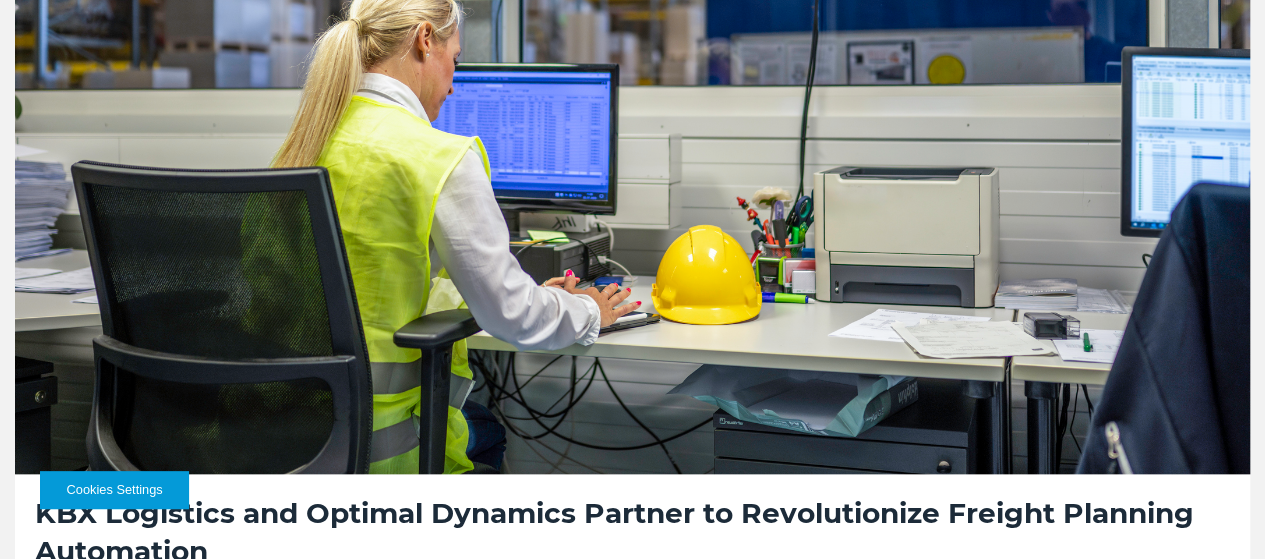 click on "KBX Logistics and Optimal Dynamics Partner to Revolutionize Freight Planning Automation
[MONTH] [YEAR]
[CITY], [MONTH], [YEAR] (Newswire.com) - KBX Logistics™, a Koch company and global transportation leader, has partnered with Optimal Dynamics to modernize its dedicated fleet operations. This strategic collaboration marks a significant advancement in KBX's journey toward digital transformation, dramatically reducing manual processes and positioning the company for greater efficiency and profitability...
Continue Reading" at bounding box center (632, 658) 